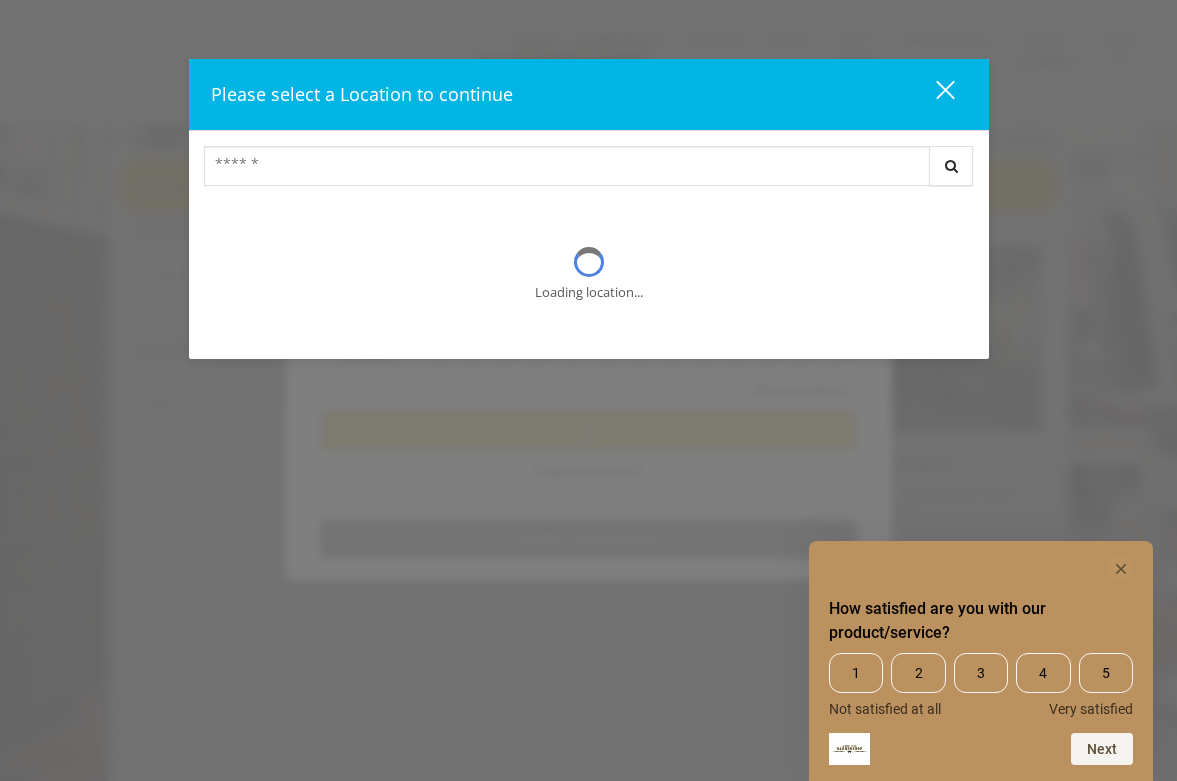 scroll, scrollTop: 0, scrollLeft: 0, axis: both 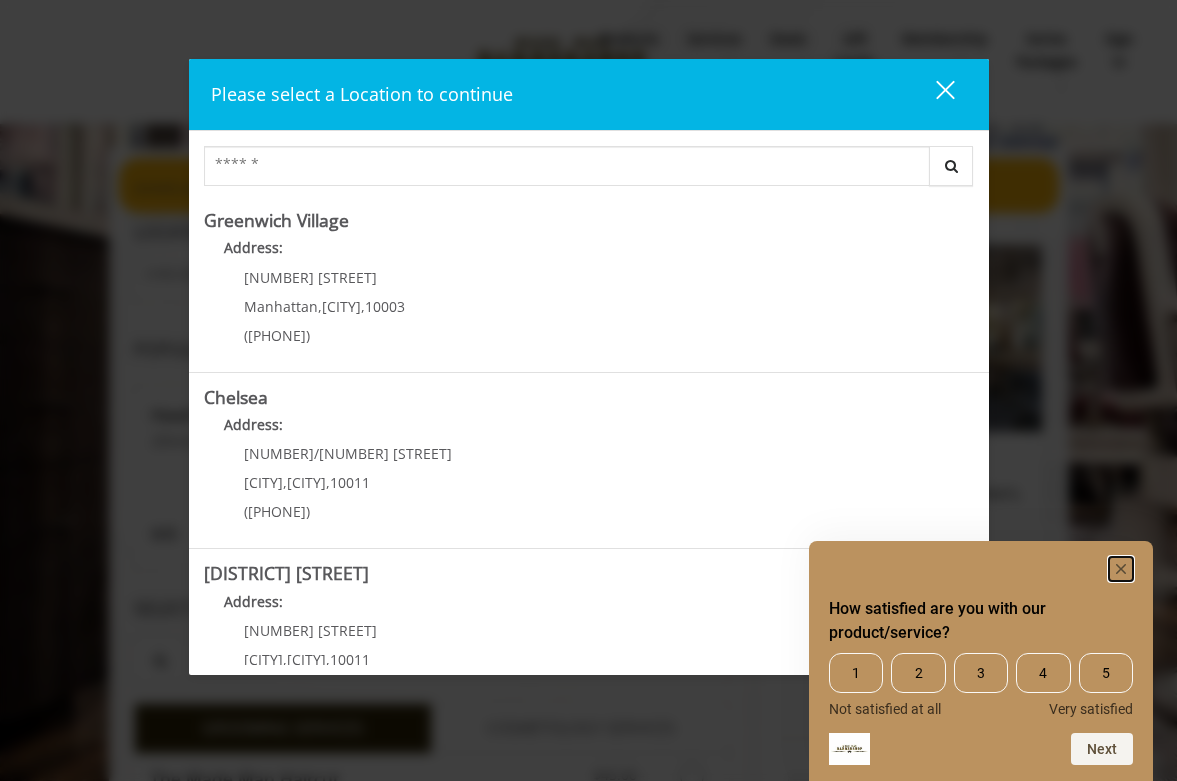 click 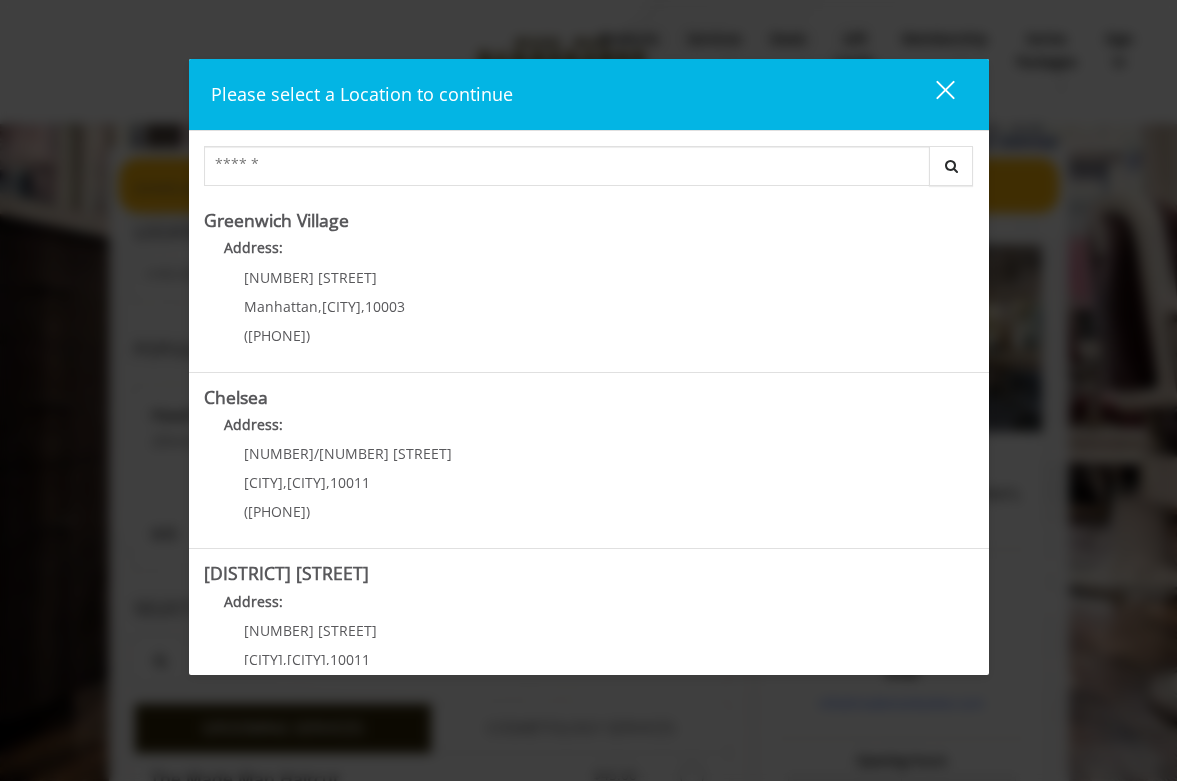 scroll, scrollTop: 414, scrollLeft: 0, axis: vertical 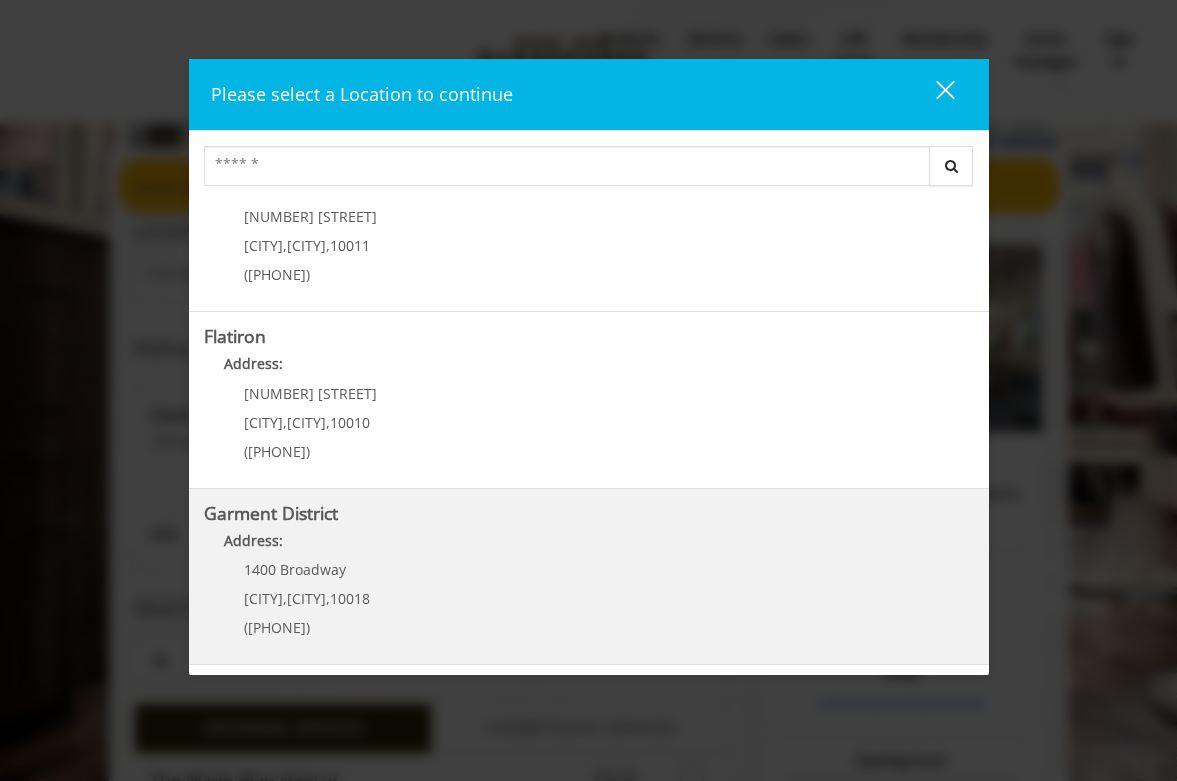 click on "Address:" at bounding box center (589, 546) 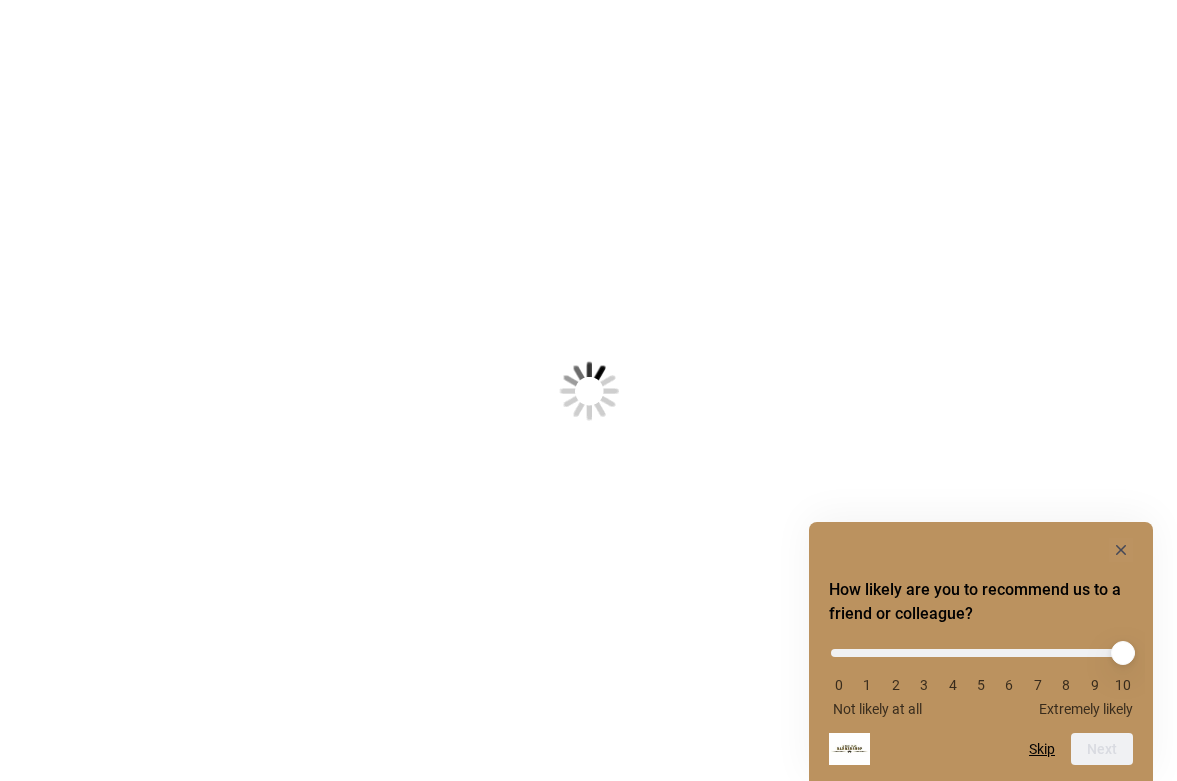 scroll, scrollTop: 0, scrollLeft: 0, axis: both 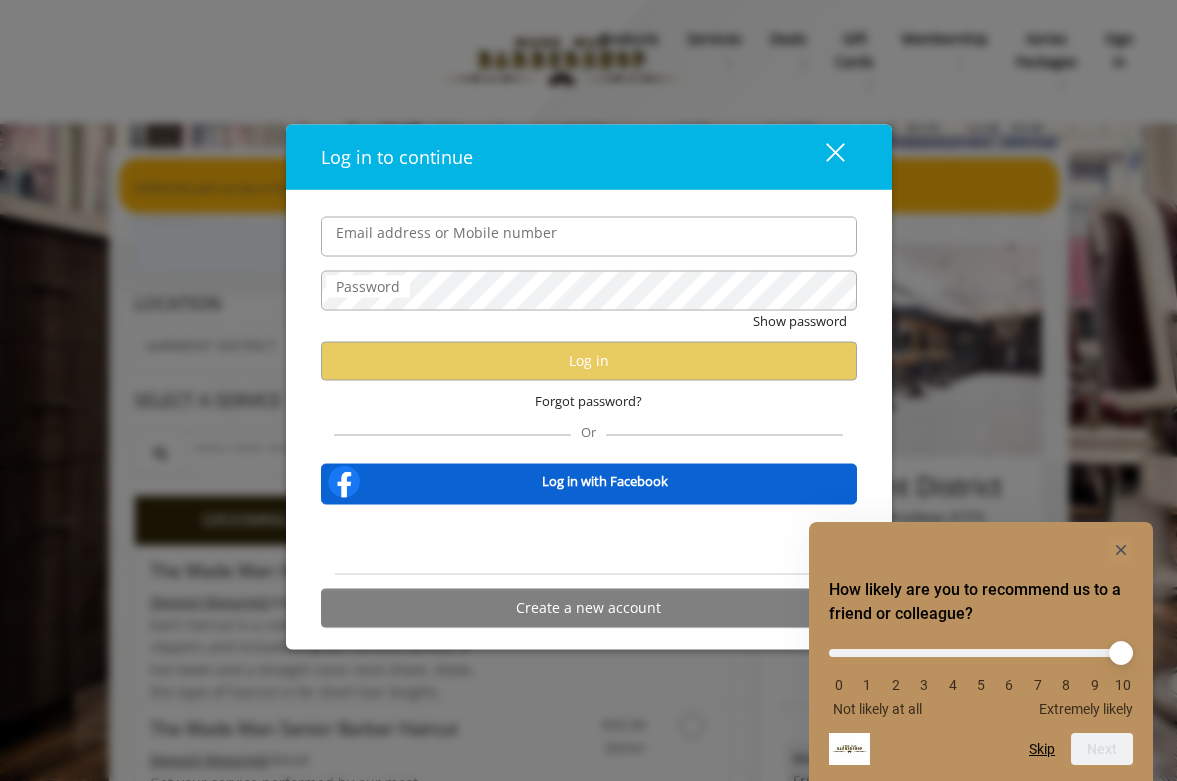 click on "Email address or Mobile number" at bounding box center (589, 236) 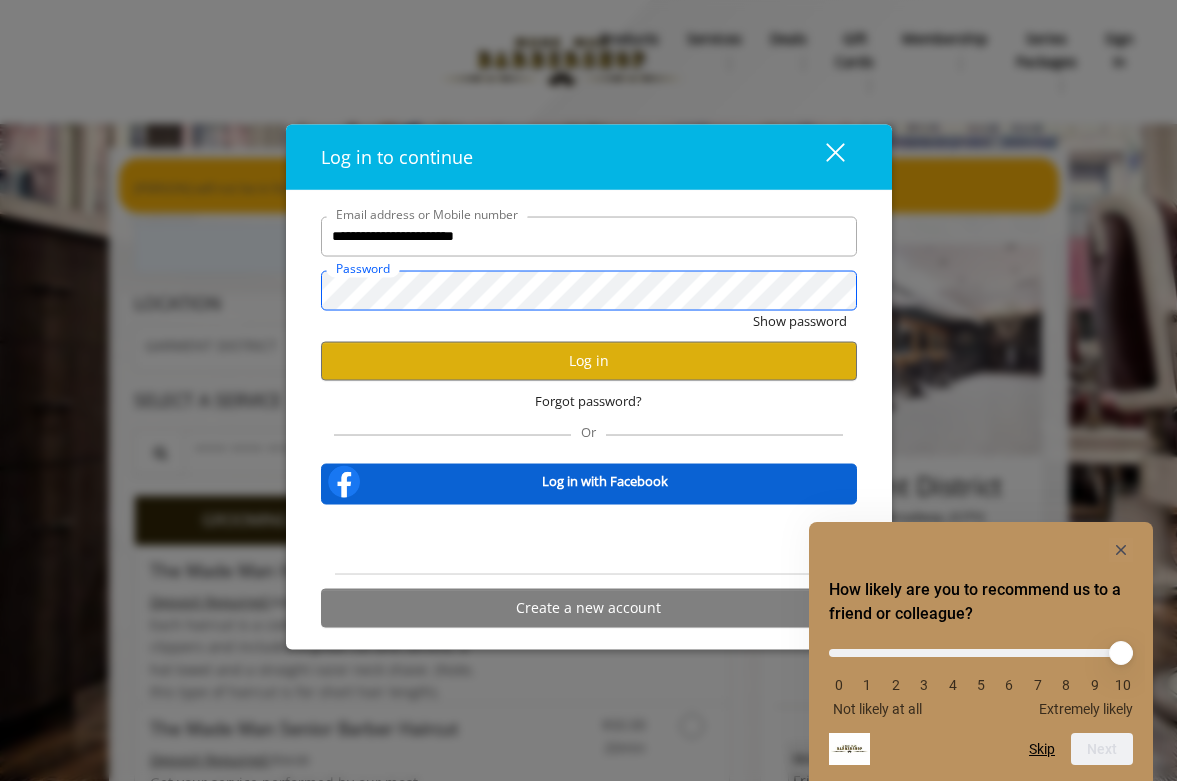 click on "Show password" at bounding box center [800, 320] 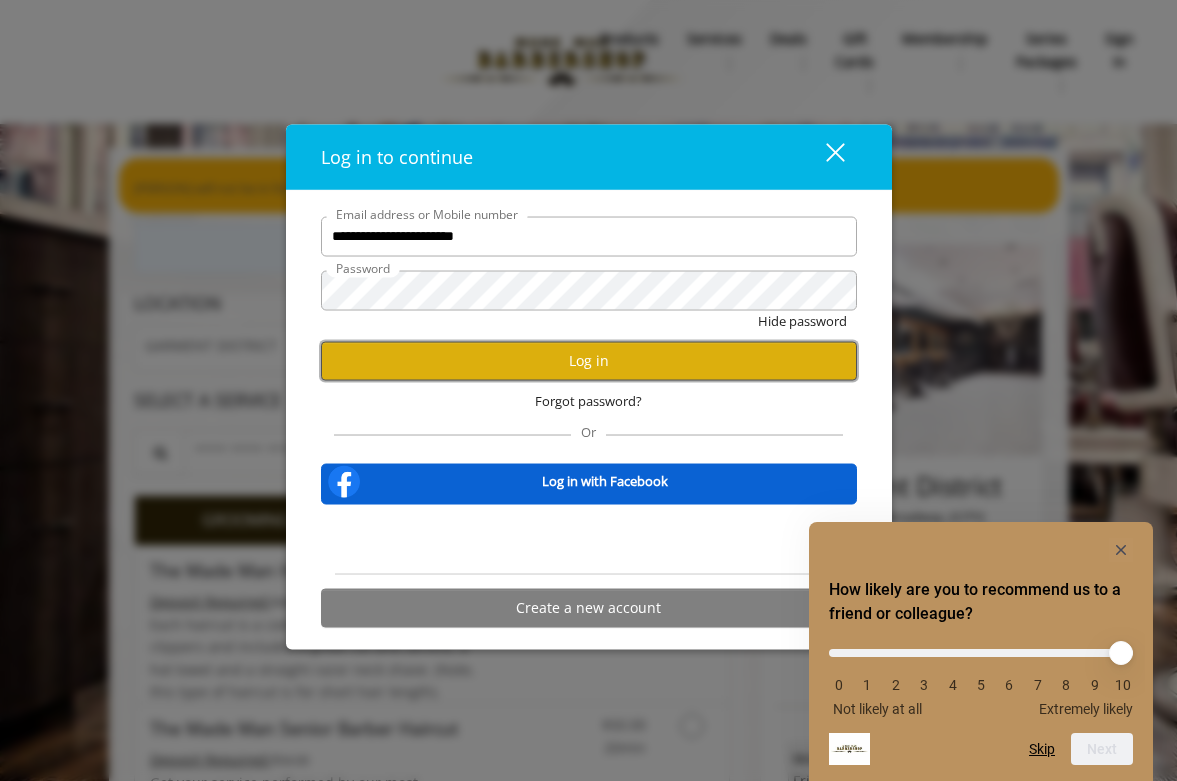 click on "Log in" at bounding box center (589, 360) 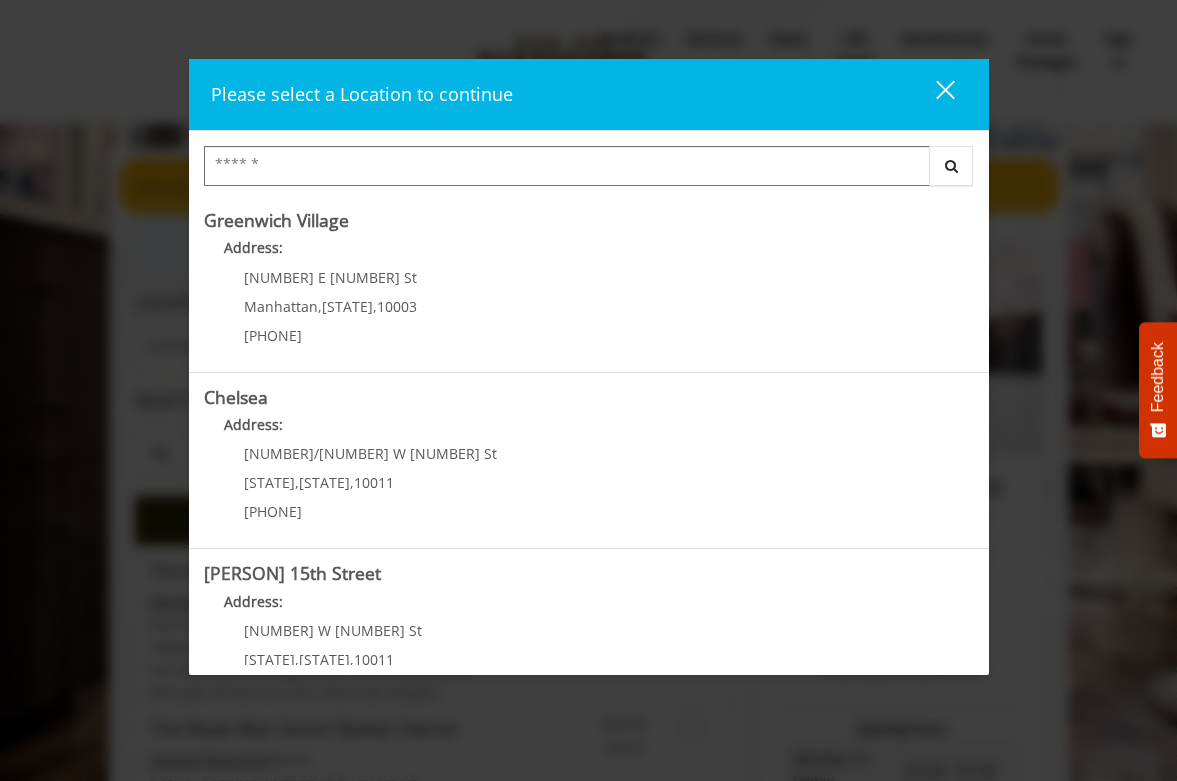 scroll, scrollTop: 414, scrollLeft: 0, axis: vertical 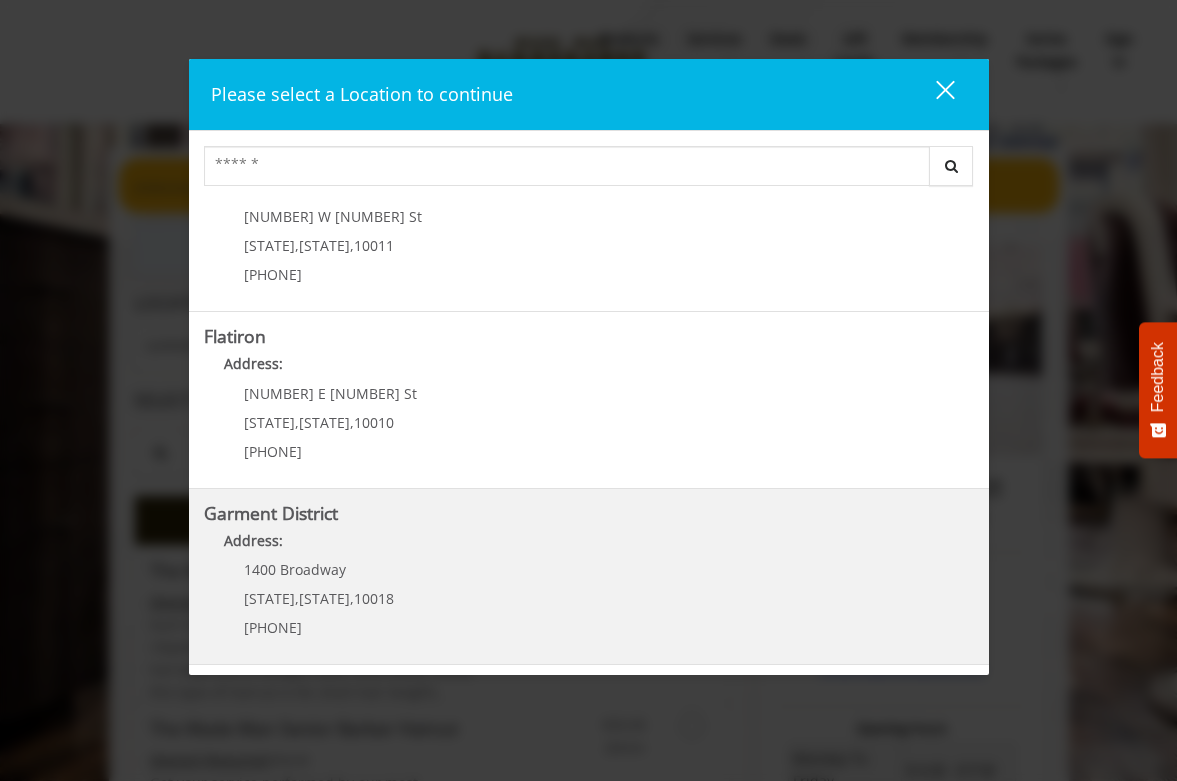 click on "Garment District Address: 1400 Broadway New York ,  New York ,  10018 (212) 997-4247" at bounding box center [589, 577] 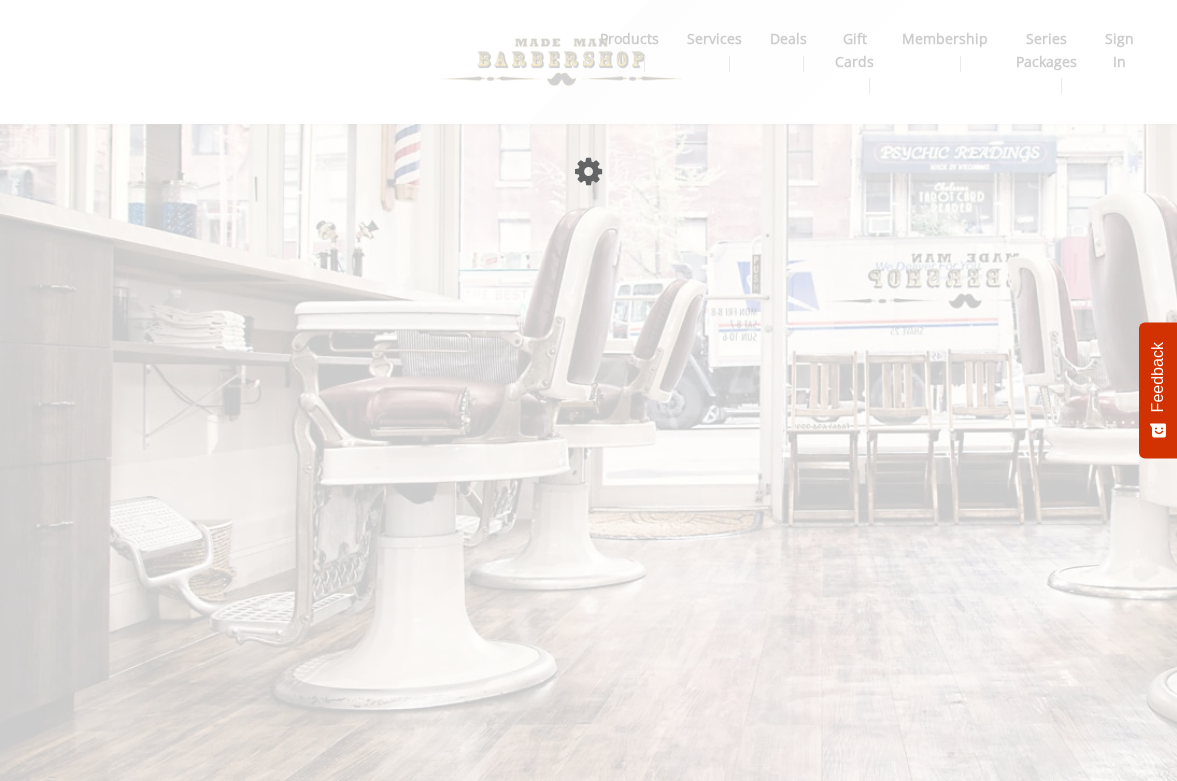scroll, scrollTop: 0, scrollLeft: 0, axis: both 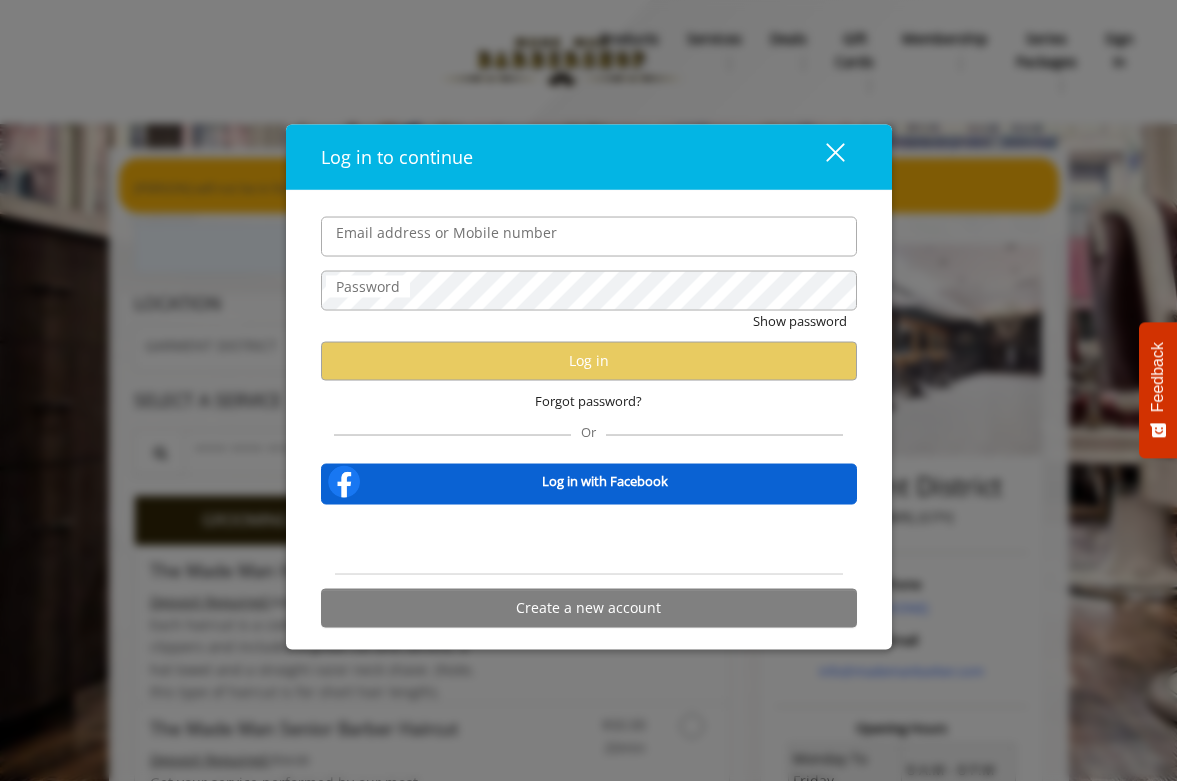 click on "Email address or Mobile number" at bounding box center [589, 236] 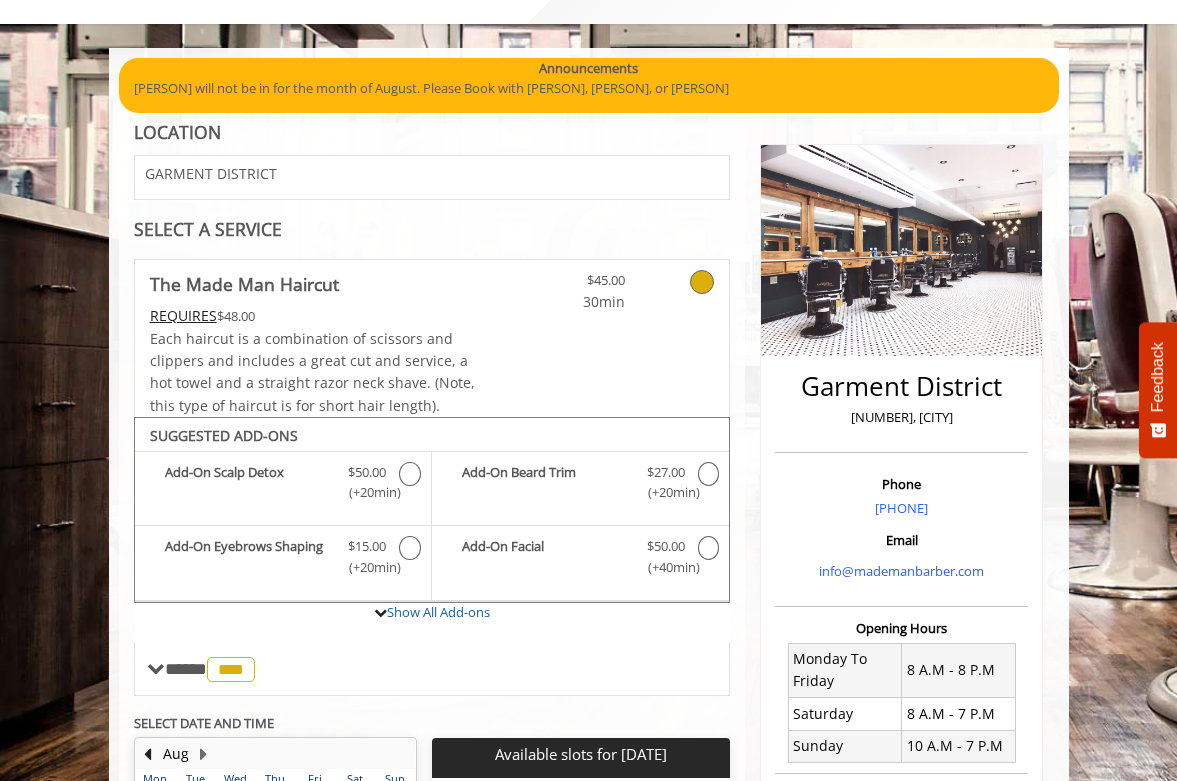 scroll, scrollTop: 127, scrollLeft: 0, axis: vertical 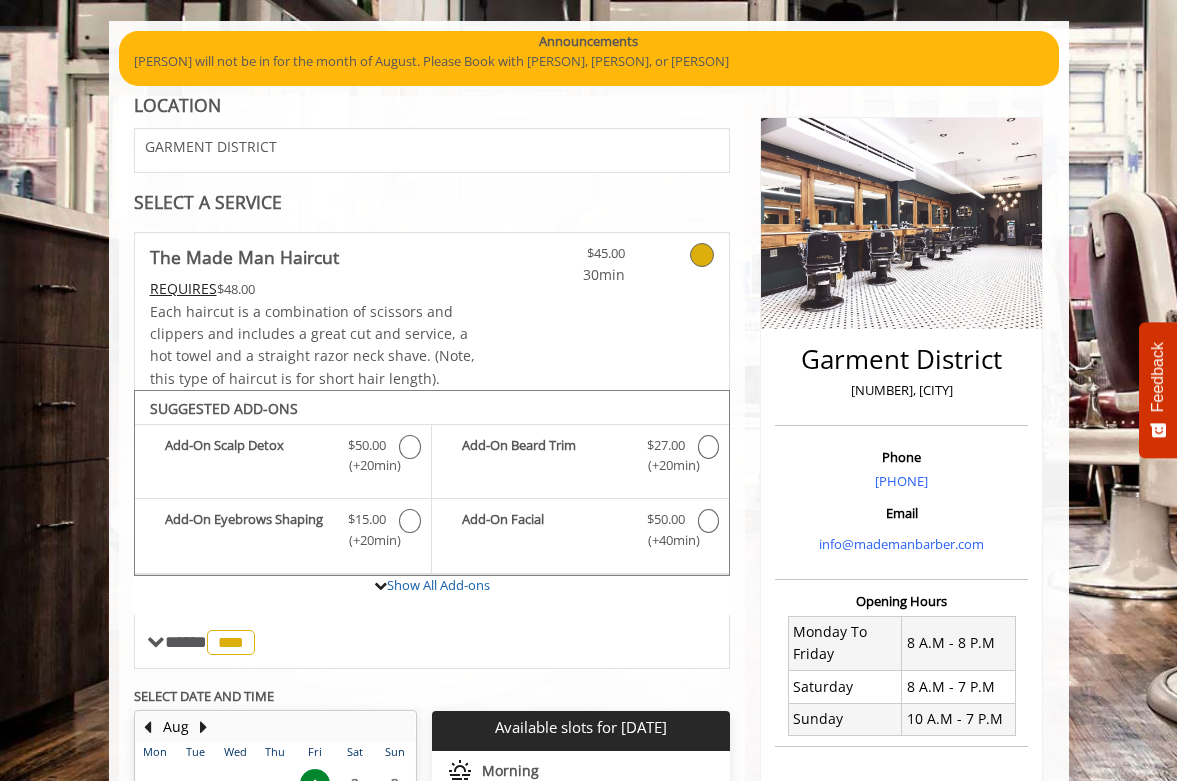 click on "[STREET]
[NUMBER], [CITY]
Phone
[PHONE]
Email
[EMAIL]
Opening Hours
Monday To Friday
8 A.M - 8 P.M
Saturday
8 A.M - 7 P.M
Sunday
10 A.M - 7 P.M" 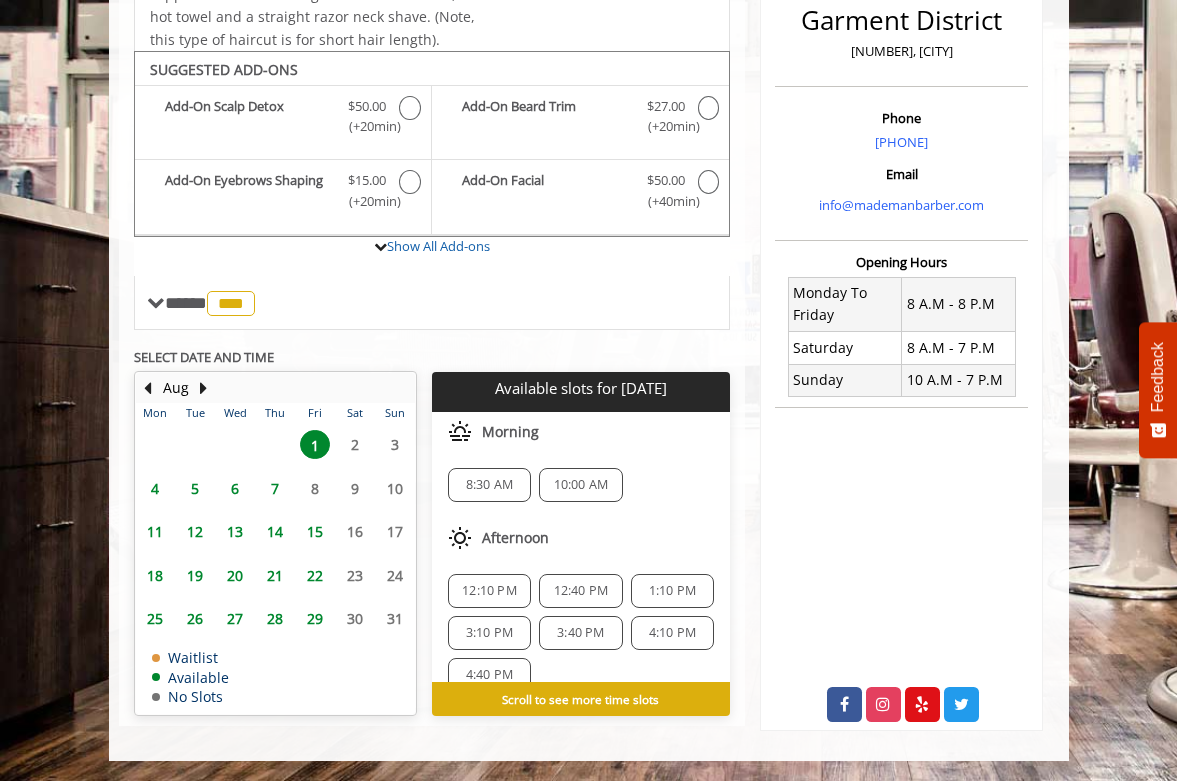 click on "8:30 AM" 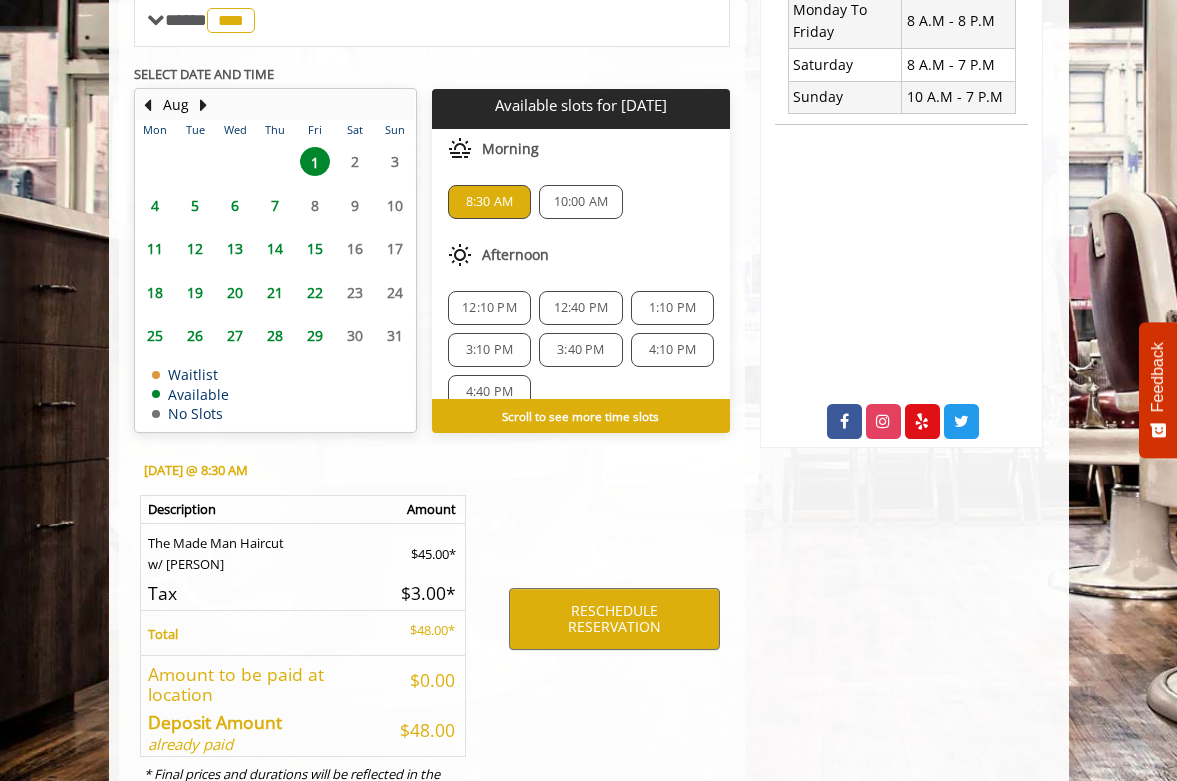 scroll, scrollTop: 833, scrollLeft: 0, axis: vertical 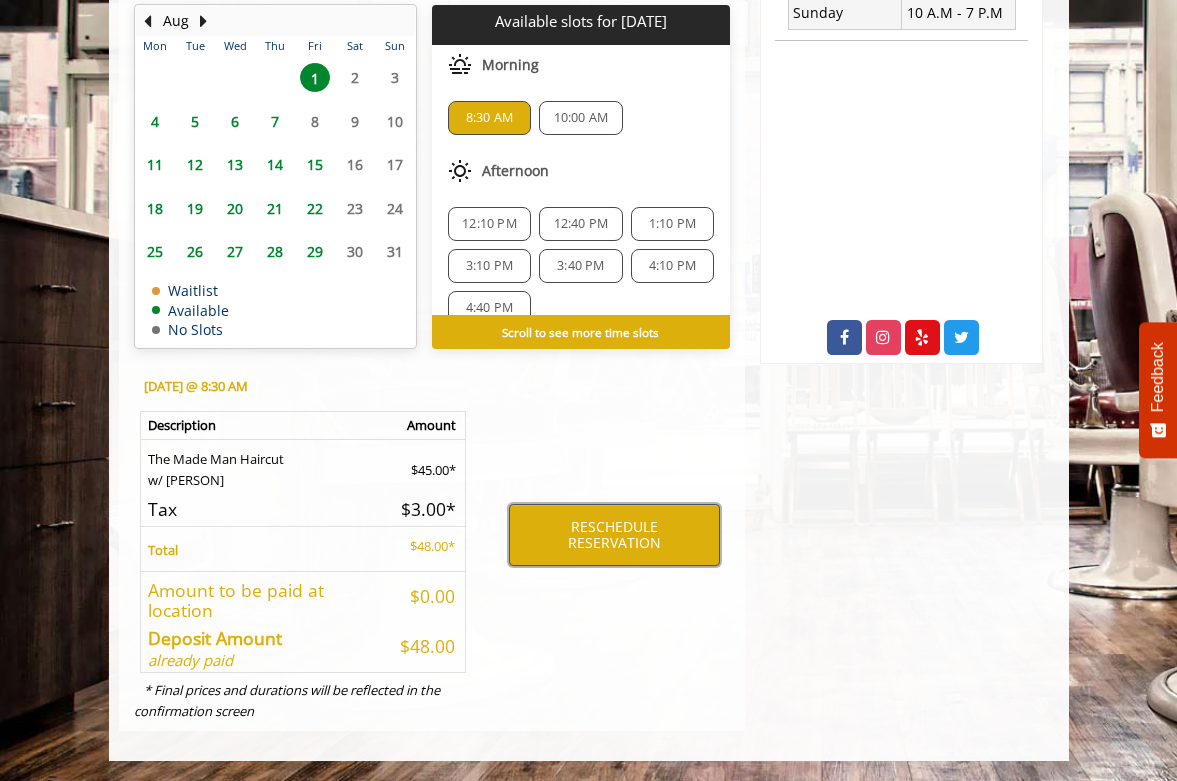 click on "RESCHEDULE RESERVATION" at bounding box center (614, 535) 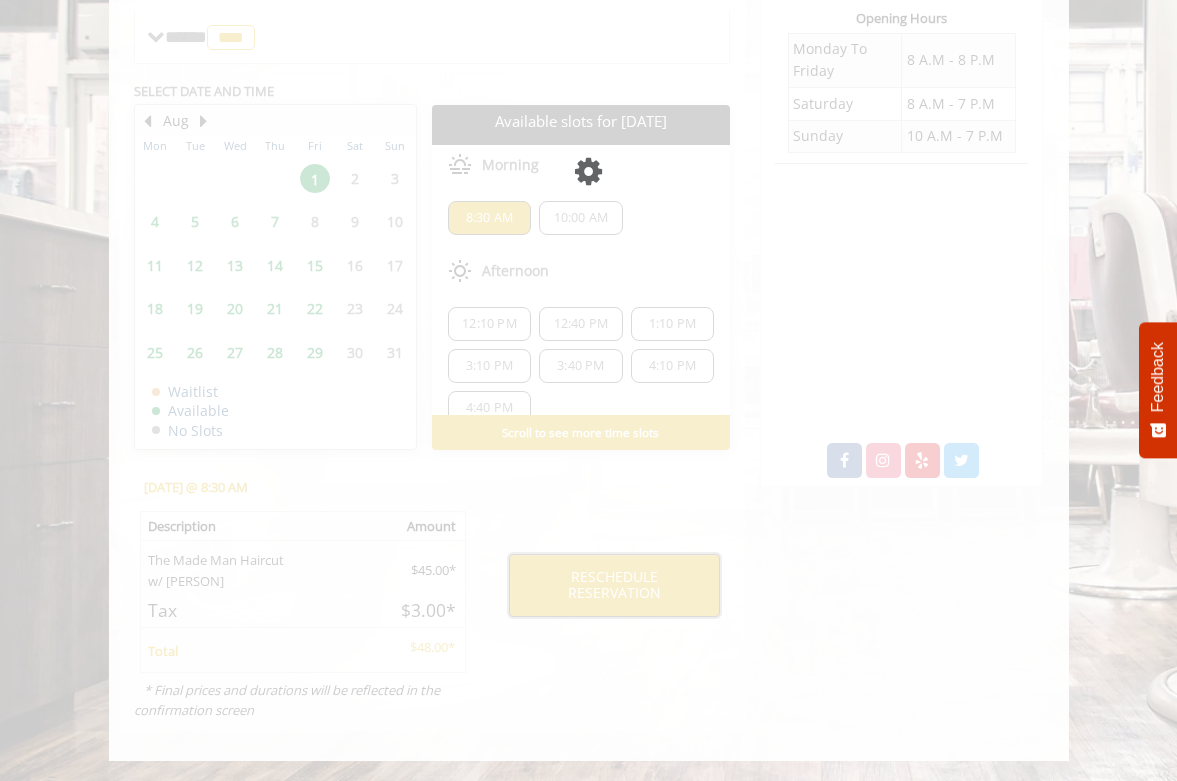 scroll, scrollTop: 709, scrollLeft: 0, axis: vertical 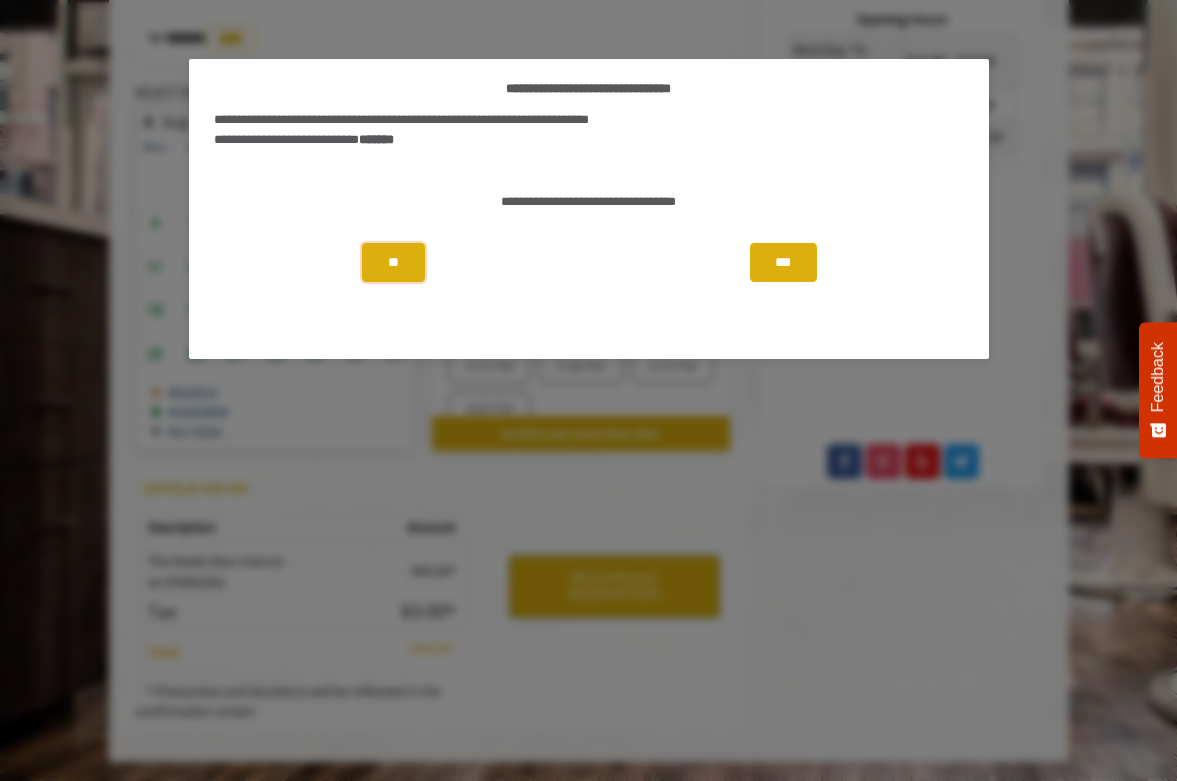 click on "**" at bounding box center [393, 262] 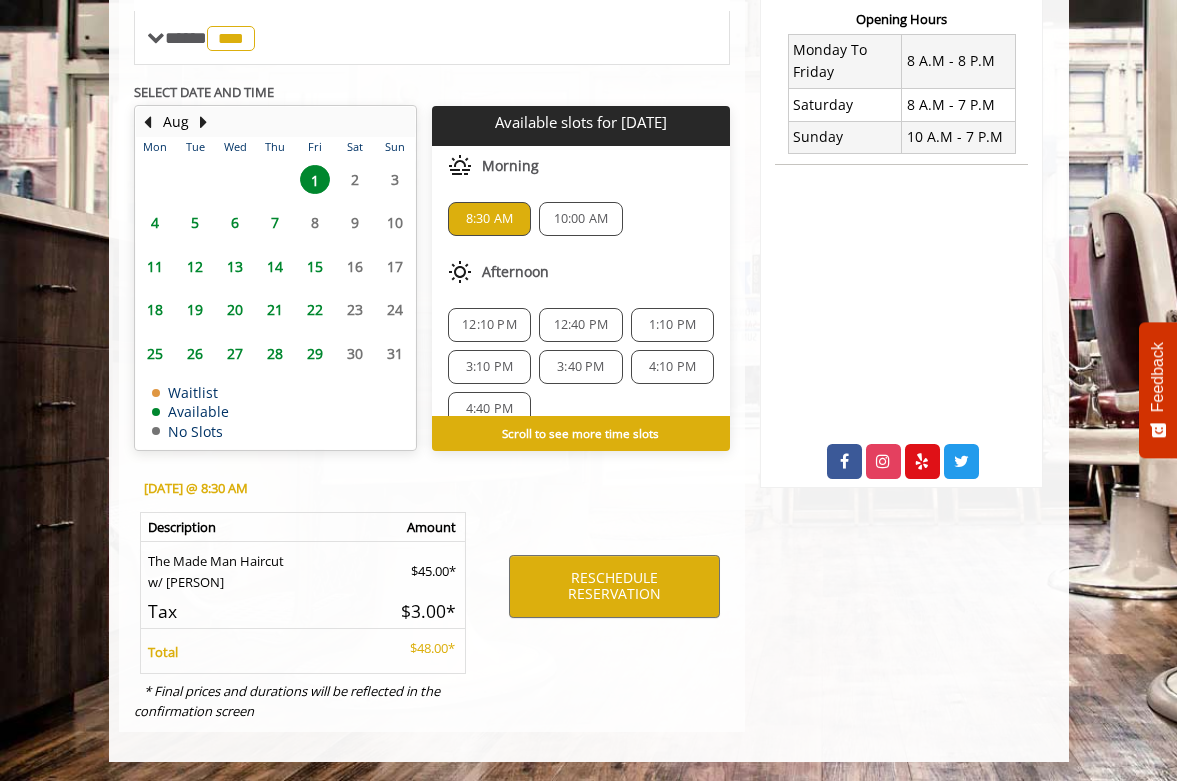 click on "10:00 AM" 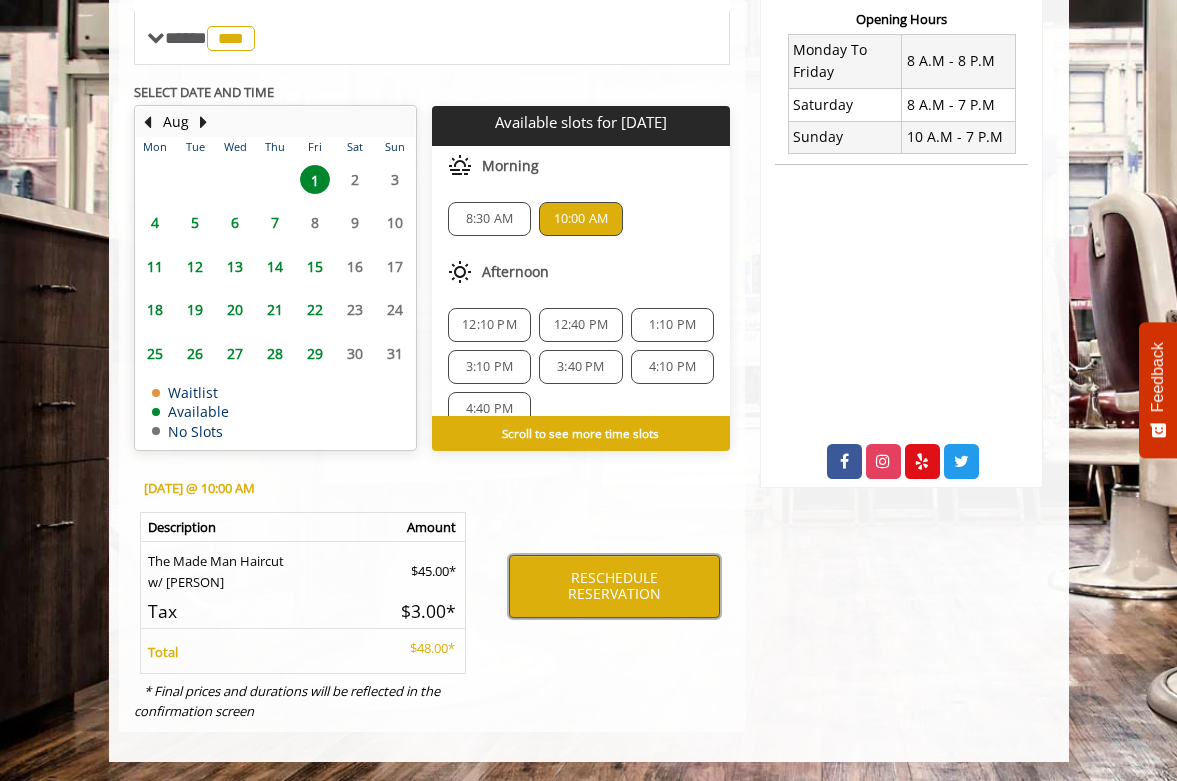 click on "RESCHEDULE RESERVATION" at bounding box center [614, 586] 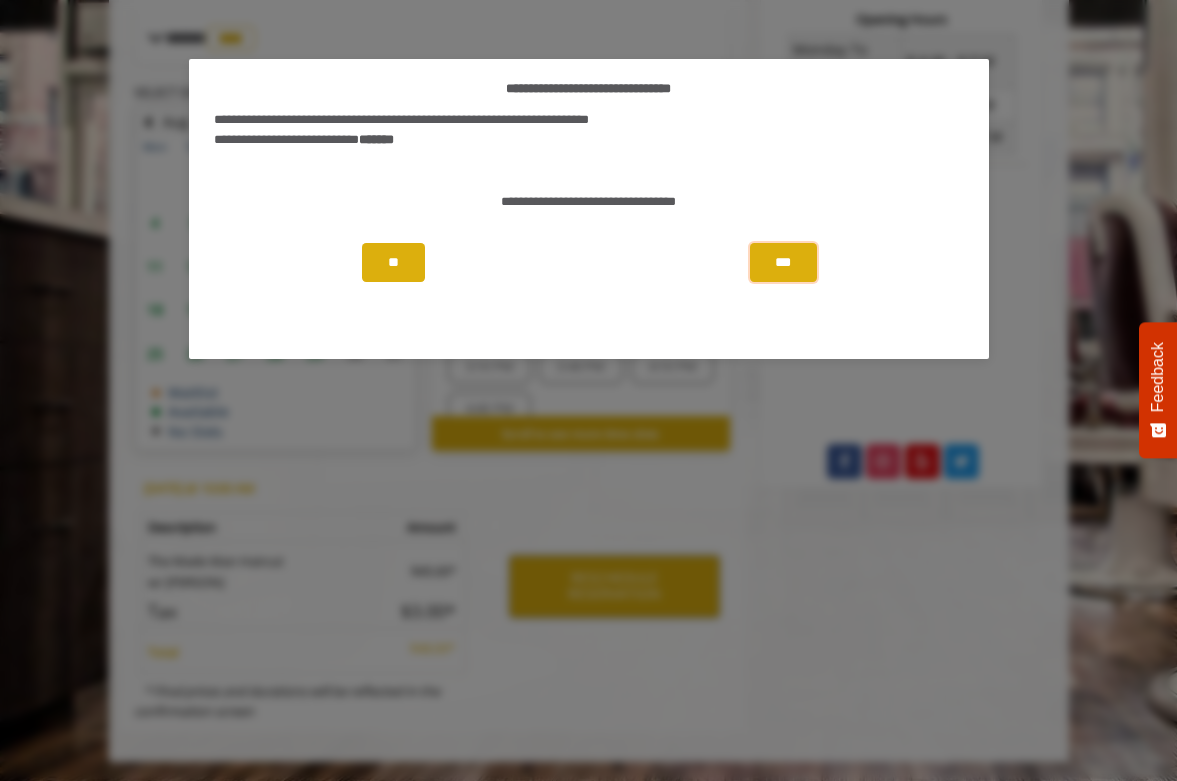 click on "***" at bounding box center [783, 262] 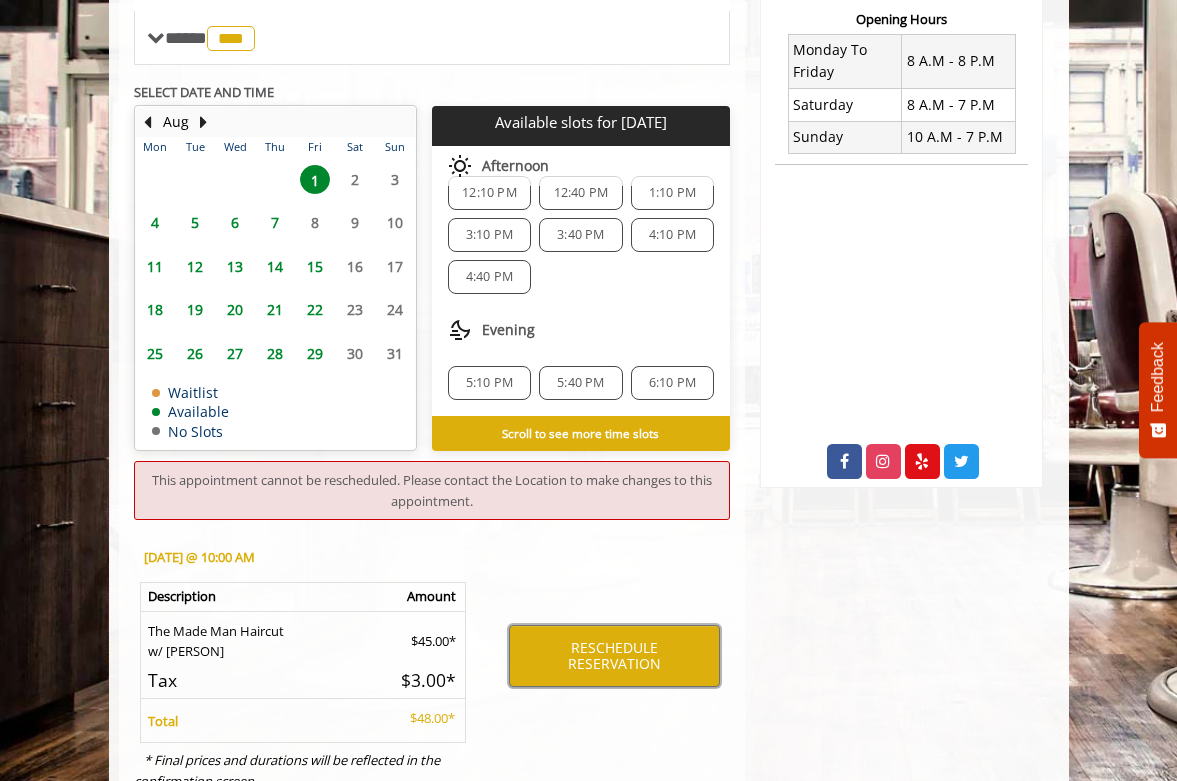 scroll, scrollTop: 0, scrollLeft: 0, axis: both 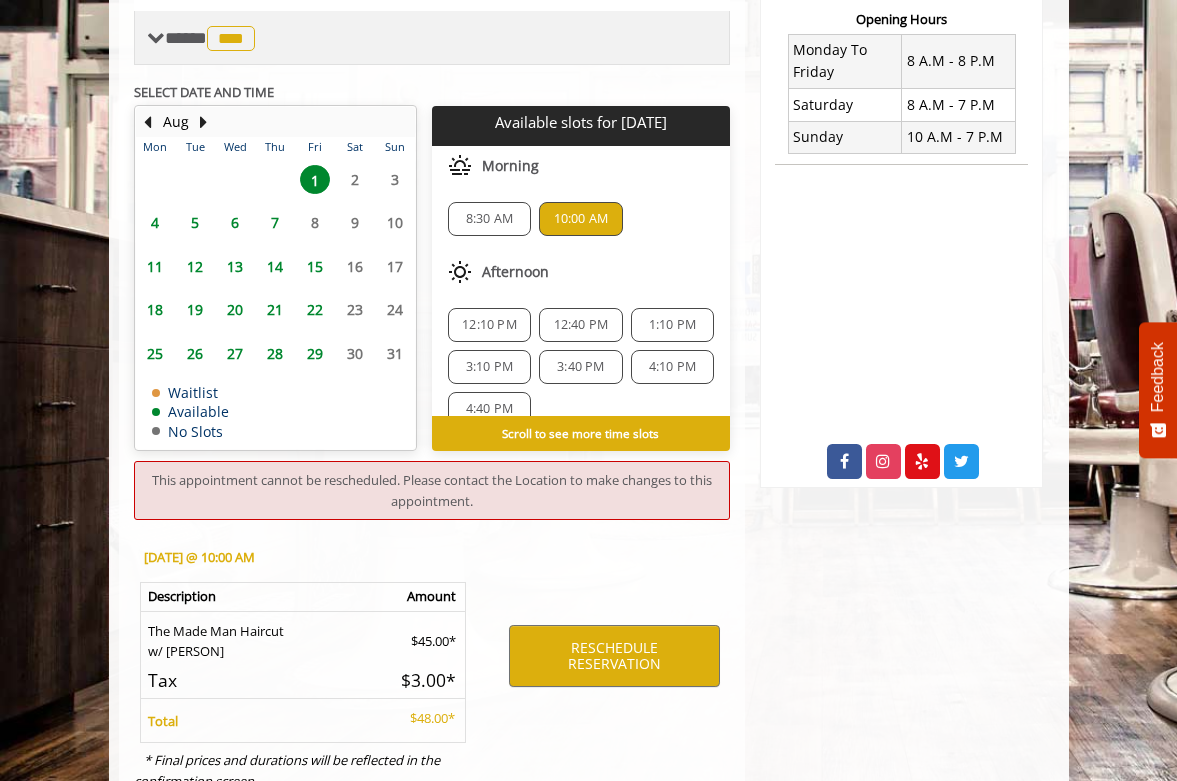 click on "**** ***    ********" at bounding box center (432, 38) 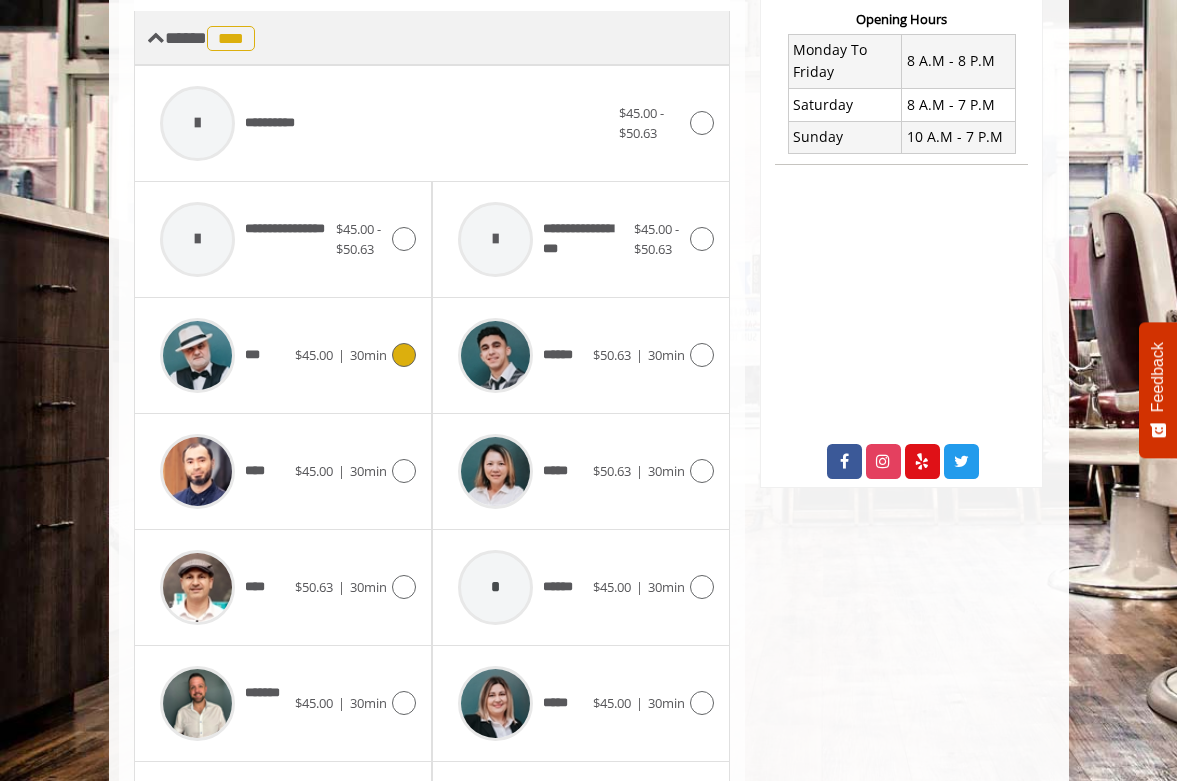 click on "**** ***    ********" at bounding box center [432, 38] 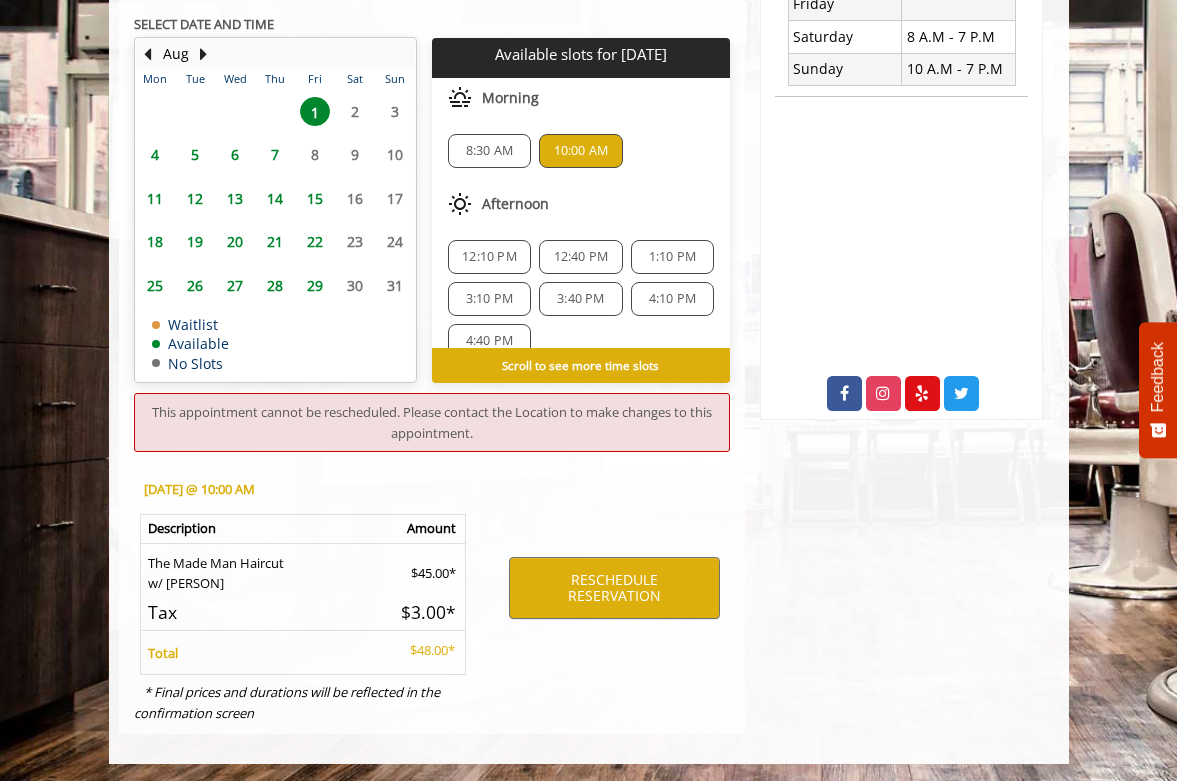 scroll, scrollTop: 779, scrollLeft: 0, axis: vertical 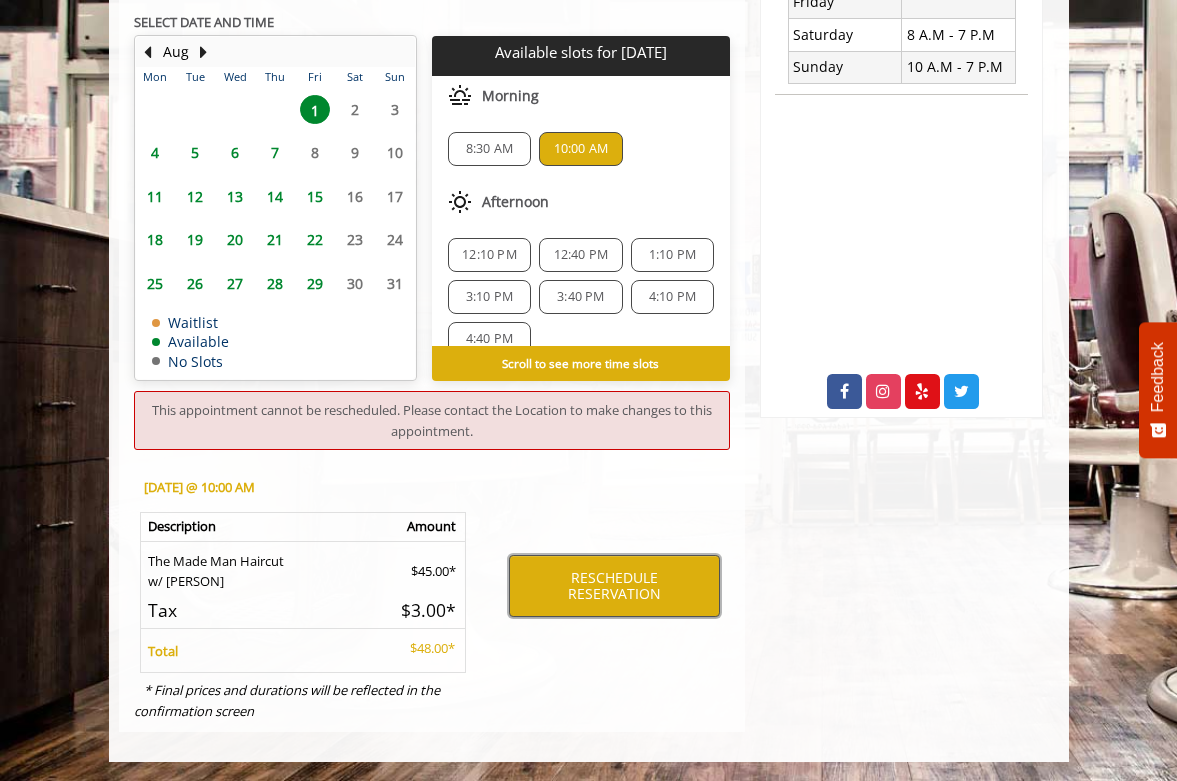 click on "RESCHEDULE RESERVATION" at bounding box center (614, 586) 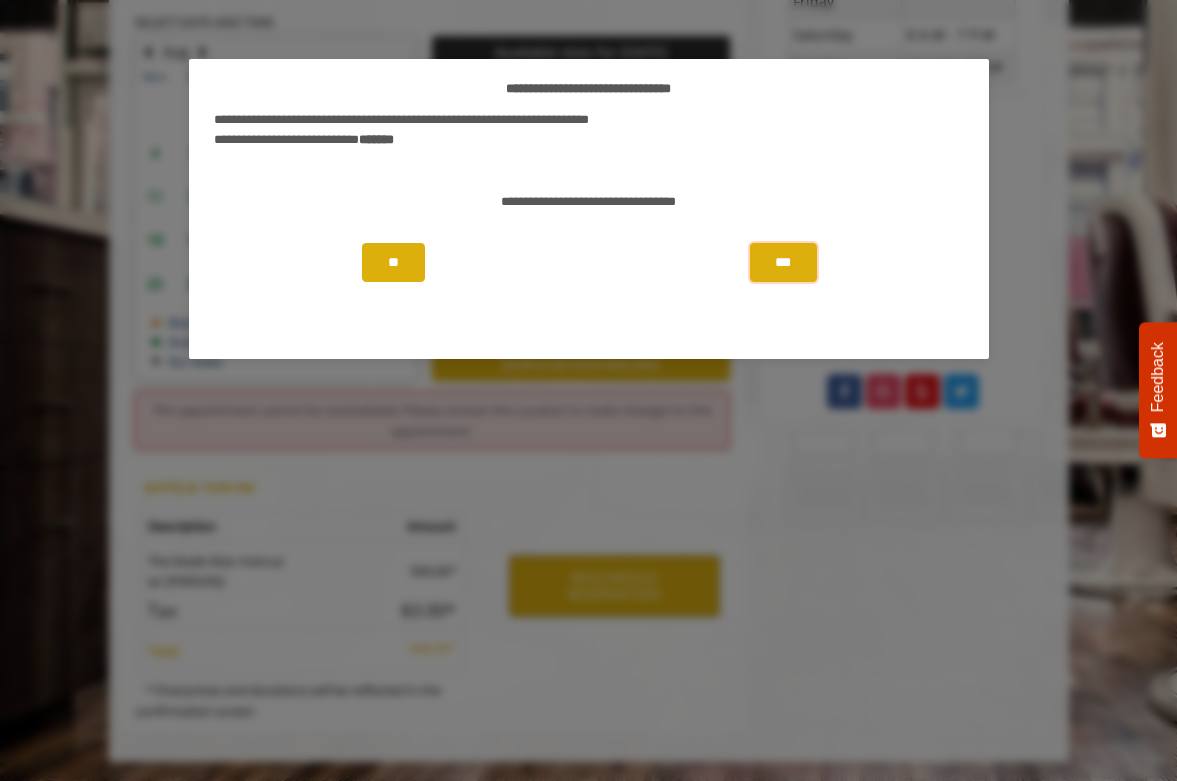 click on "***" at bounding box center (783, 262) 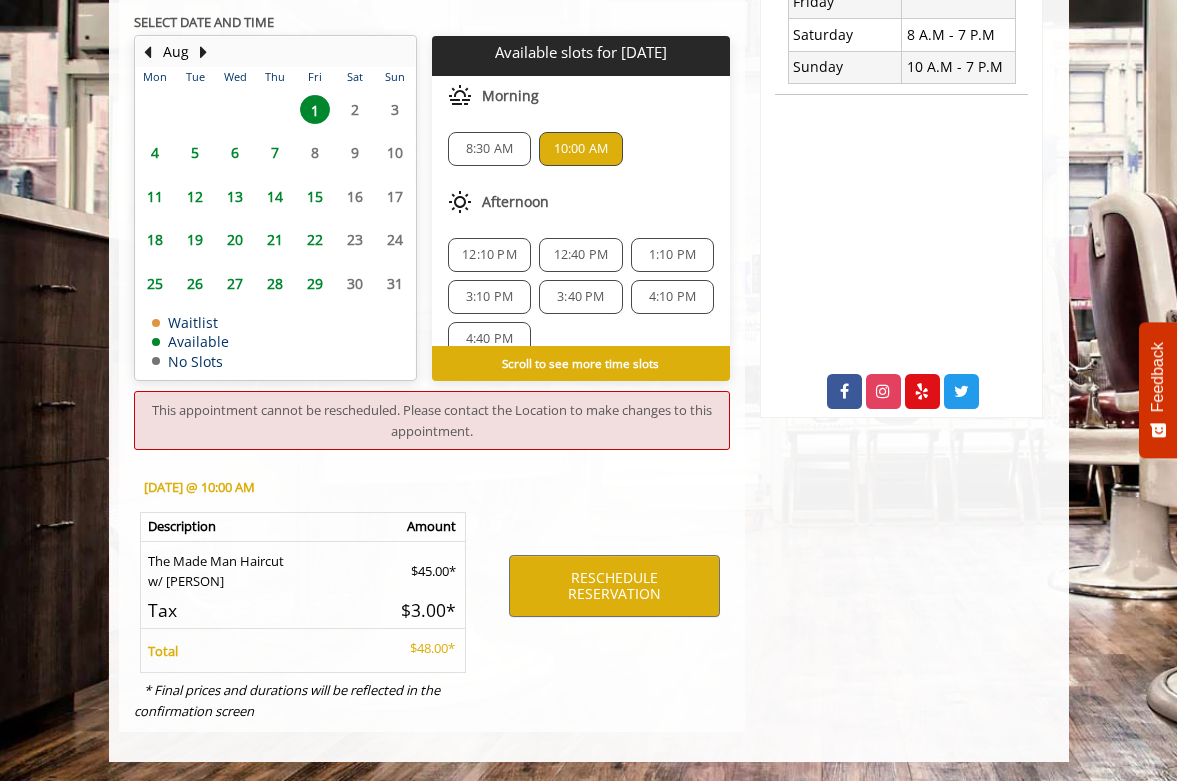 click on "8:30 AM" 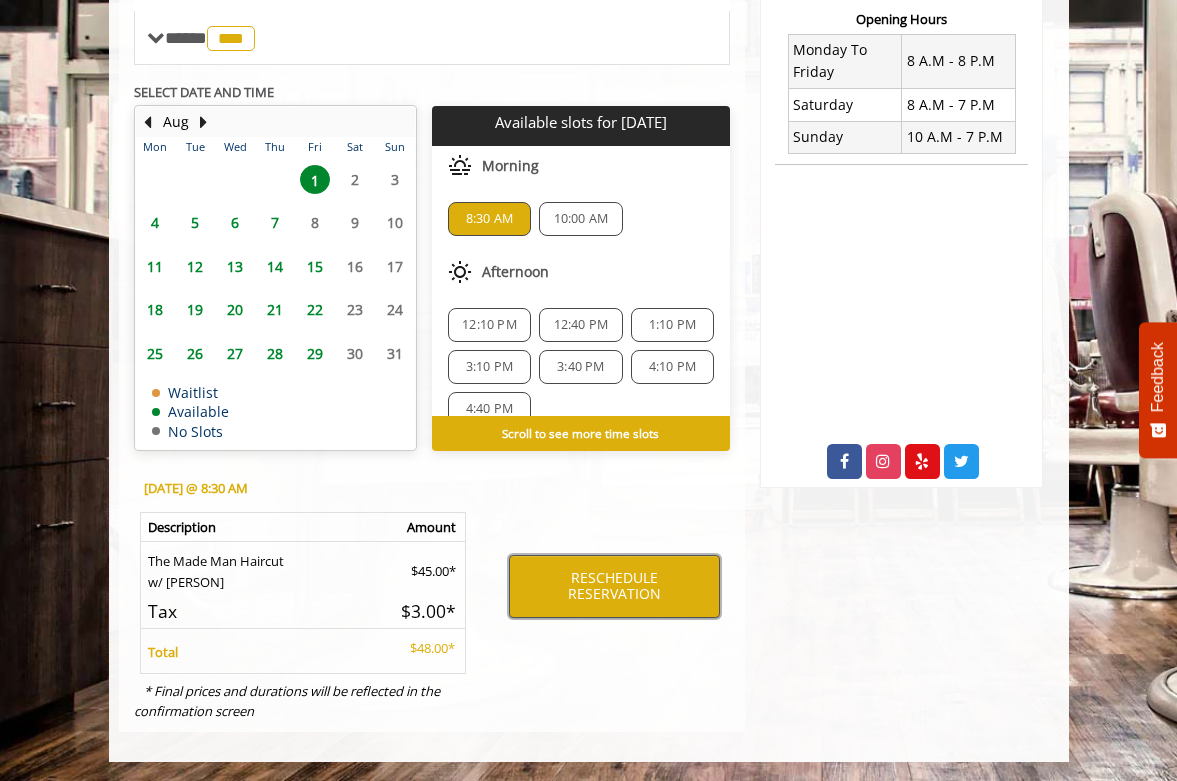 click on "RESCHEDULE RESERVATION" at bounding box center [614, 586] 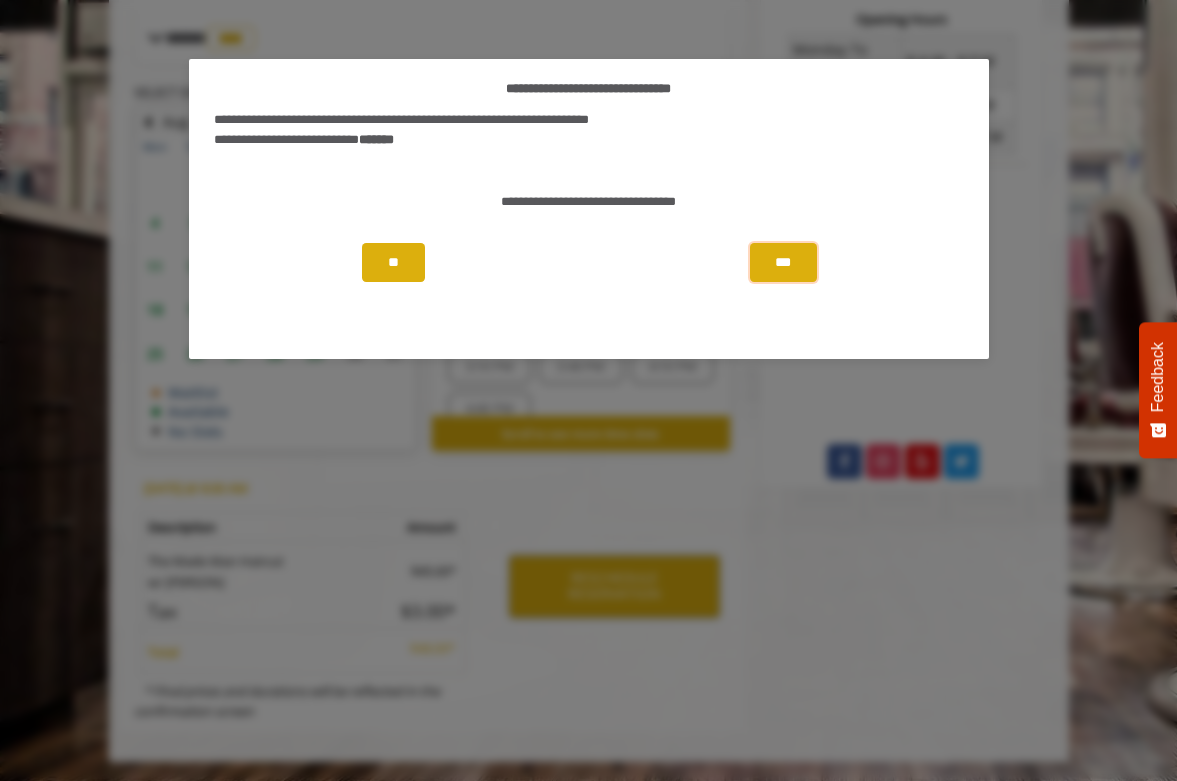 click on "***" at bounding box center (783, 262) 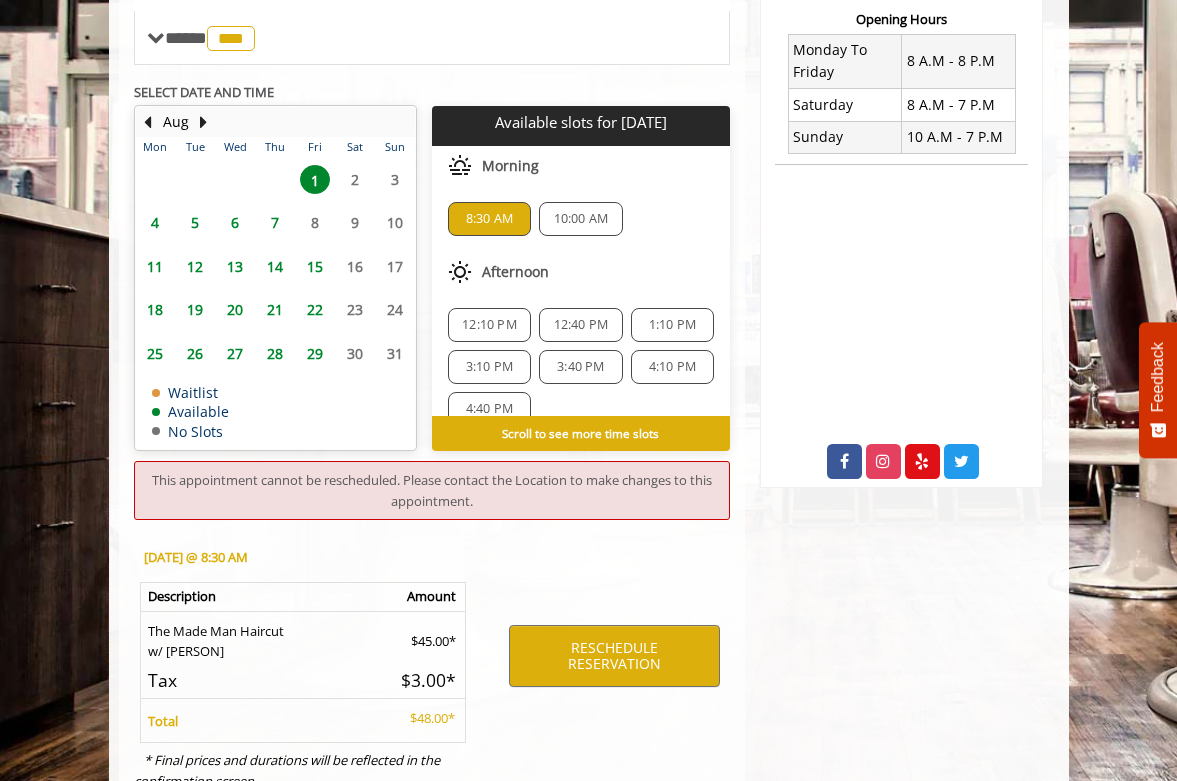 click on "RESCHEDULE RESERVATION" 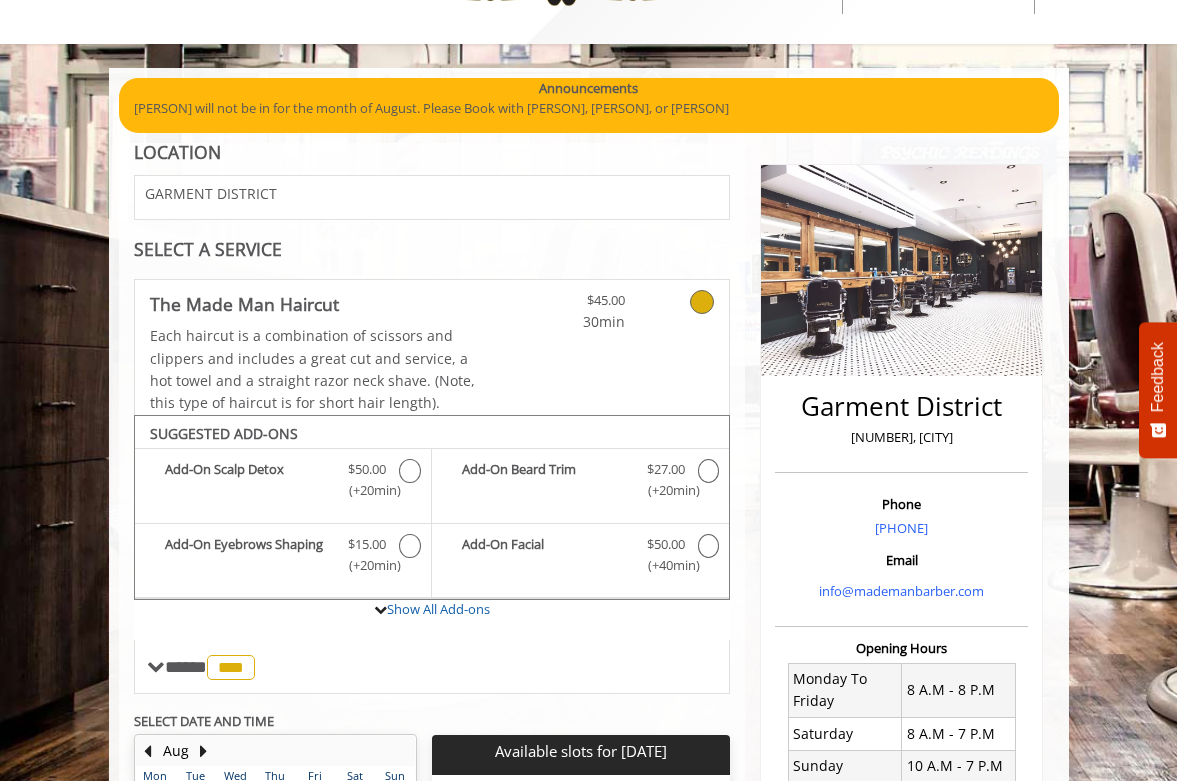 scroll, scrollTop: 120, scrollLeft: 0, axis: vertical 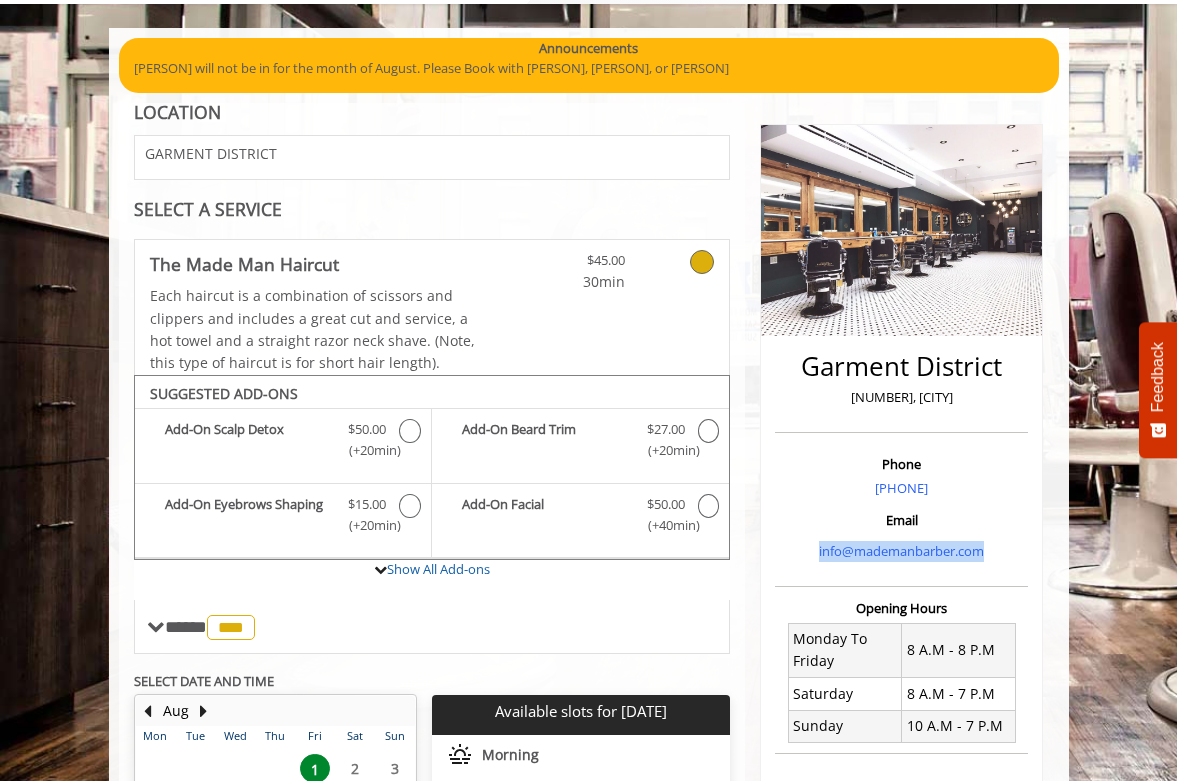 drag, startPoint x: 991, startPoint y: 557, endPoint x: 812, endPoint y: 559, distance: 179.01117 